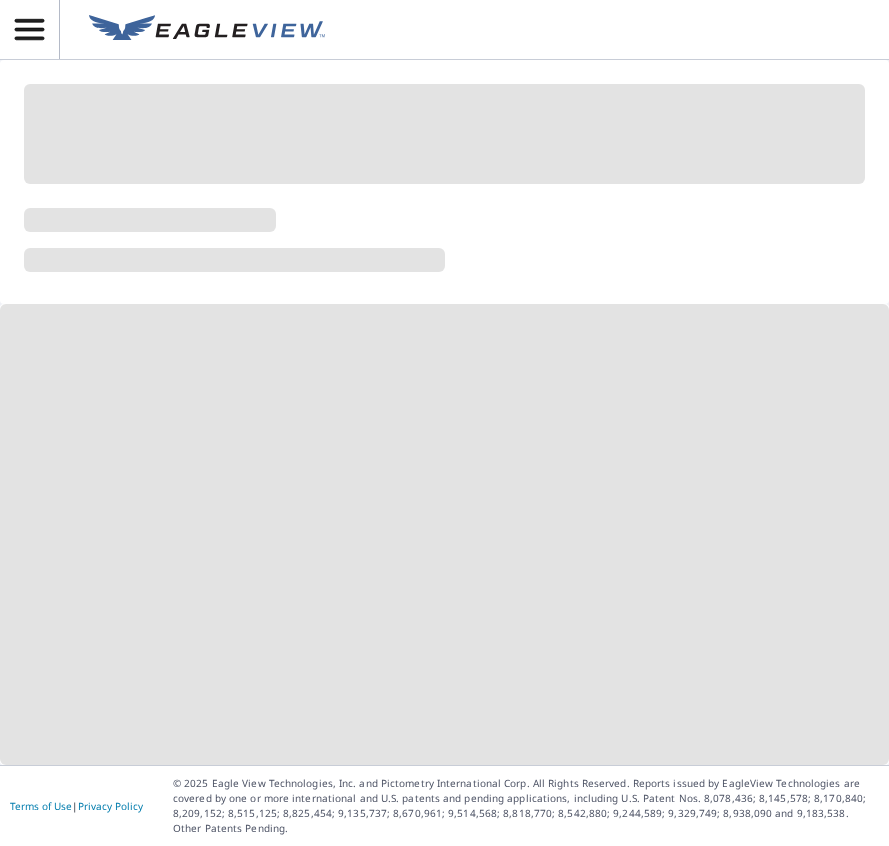 scroll, scrollTop: 0, scrollLeft: 0, axis: both 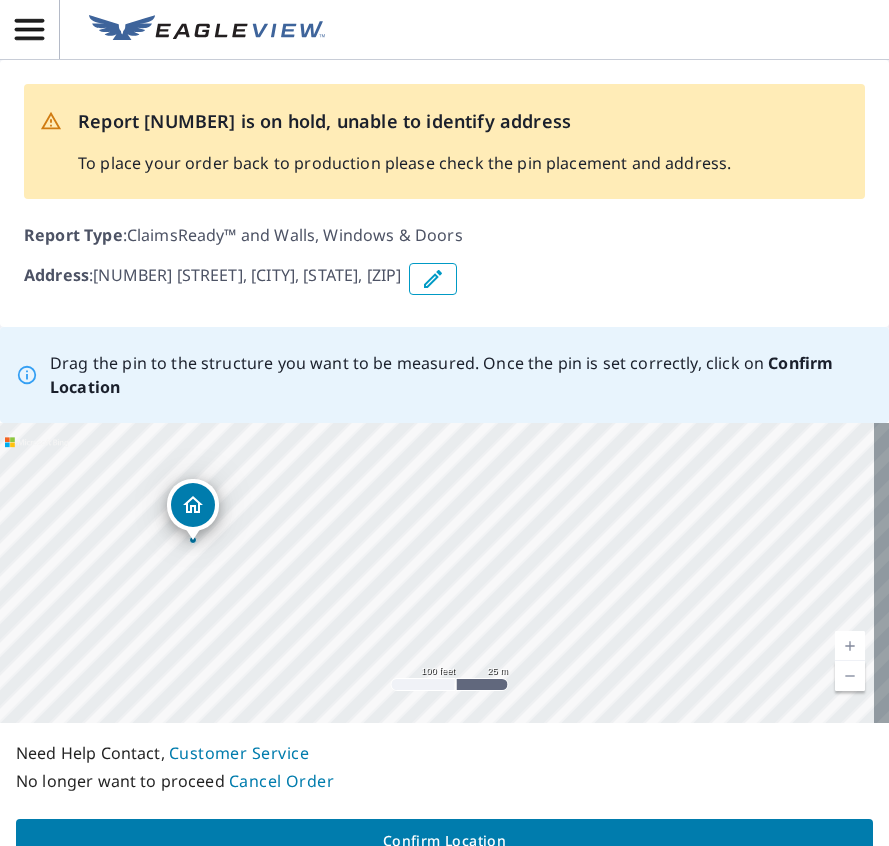 drag, startPoint x: 495, startPoint y: 634, endPoint x: 333, endPoint y: 611, distance: 163.62457 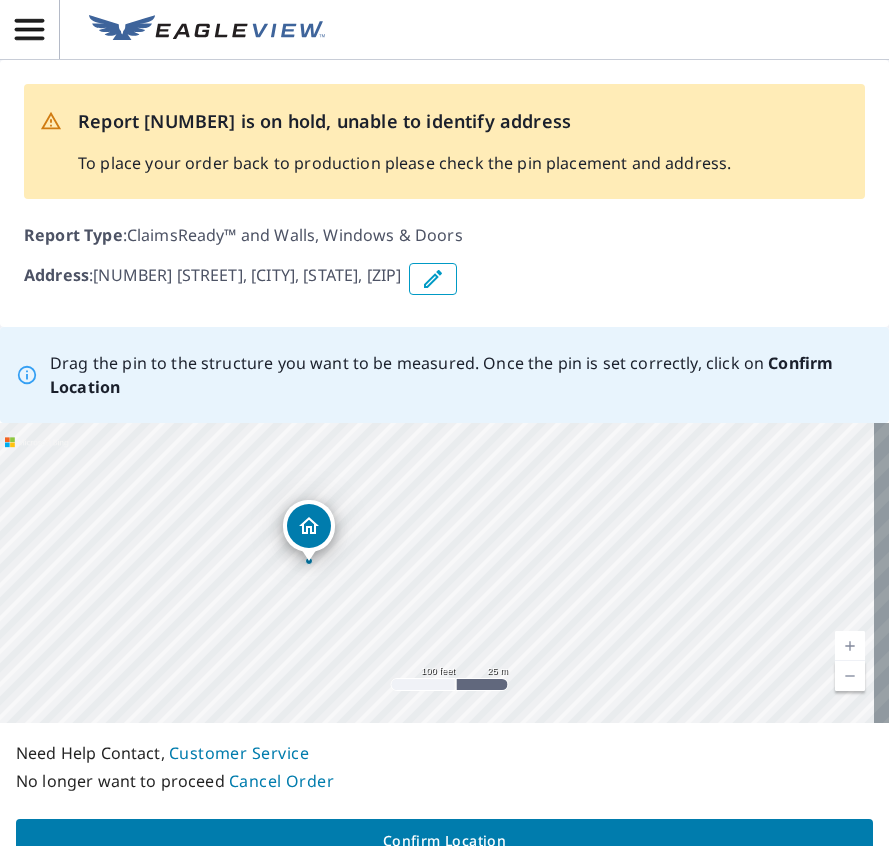 drag, startPoint x: 230, startPoint y: 591, endPoint x: 347, endPoint y: 612, distance: 118.869675 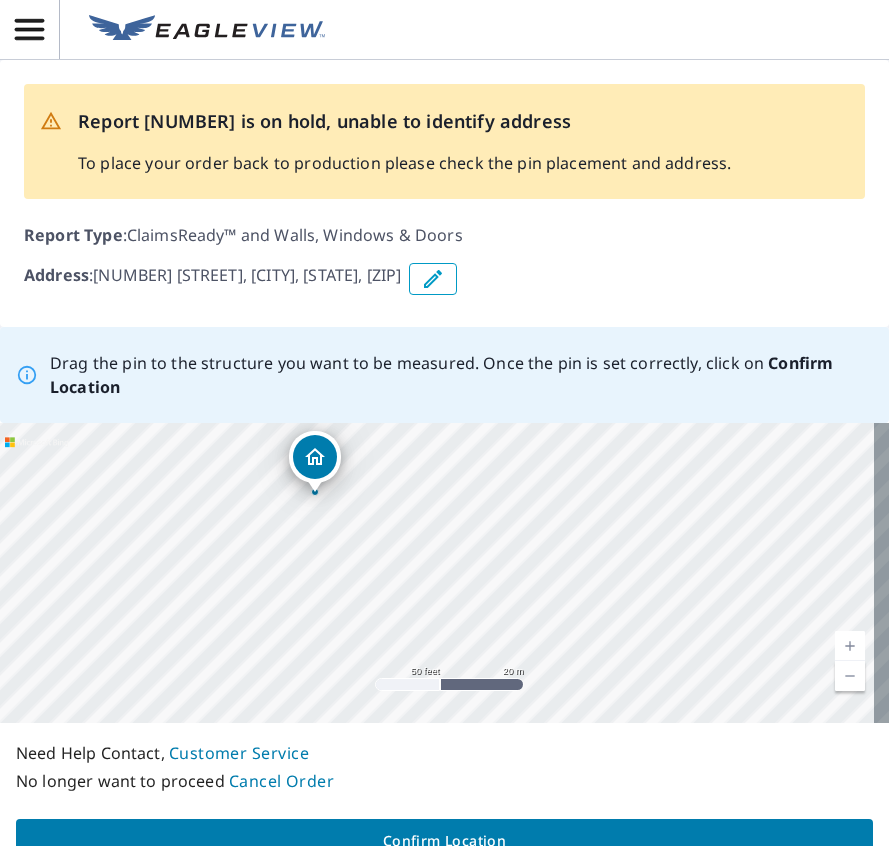 drag, startPoint x: 230, startPoint y: 460, endPoint x: 307, endPoint y: 452, distance: 77.41447 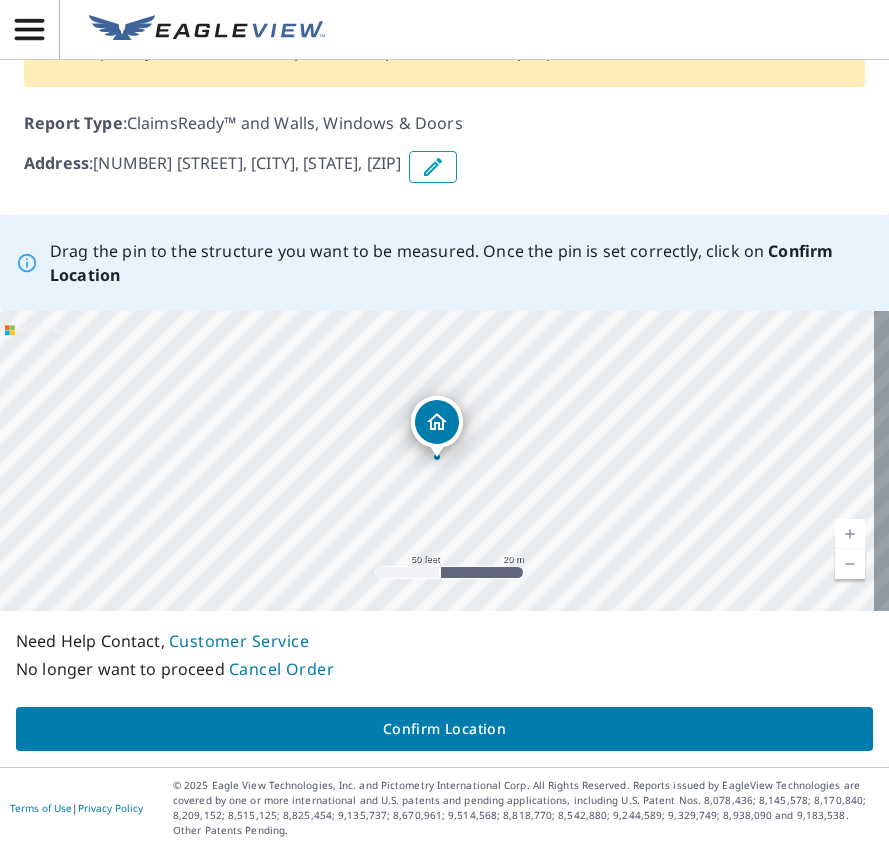 scroll, scrollTop: 114, scrollLeft: 0, axis: vertical 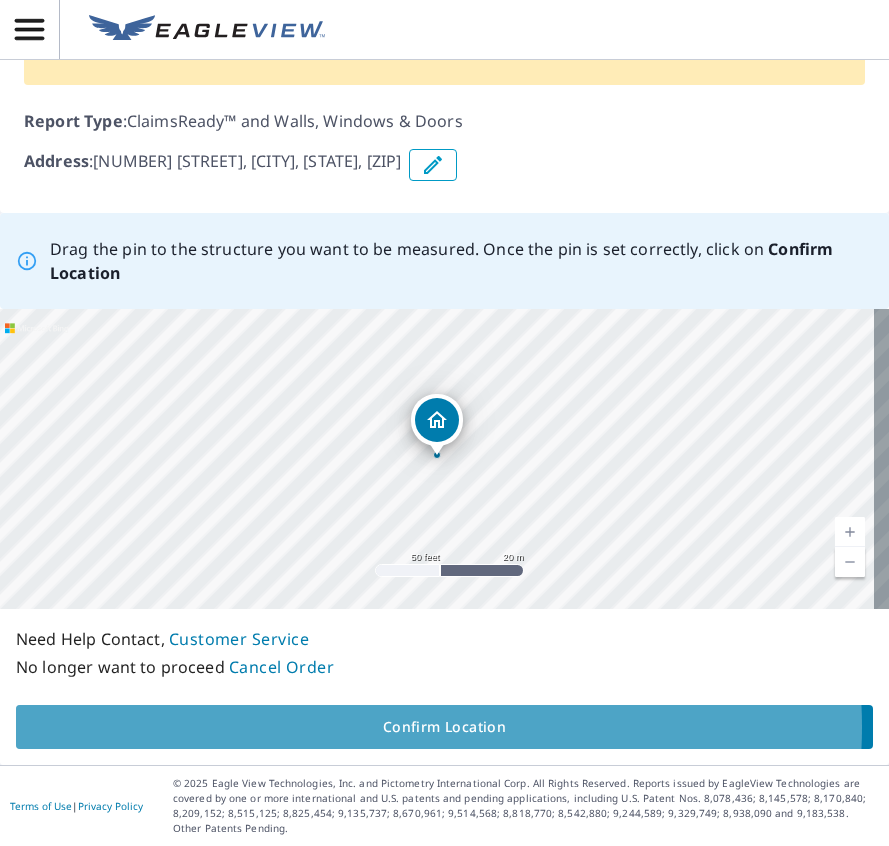 click on "Confirm Location" at bounding box center (444, 727) 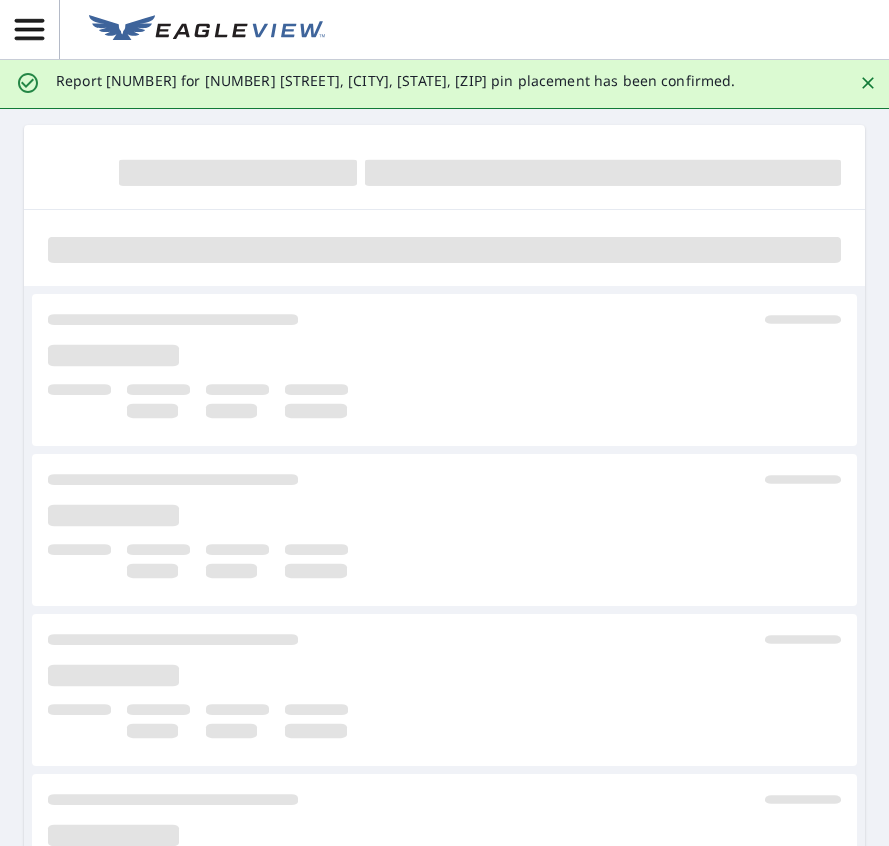 scroll, scrollTop: 539, scrollLeft: 0, axis: vertical 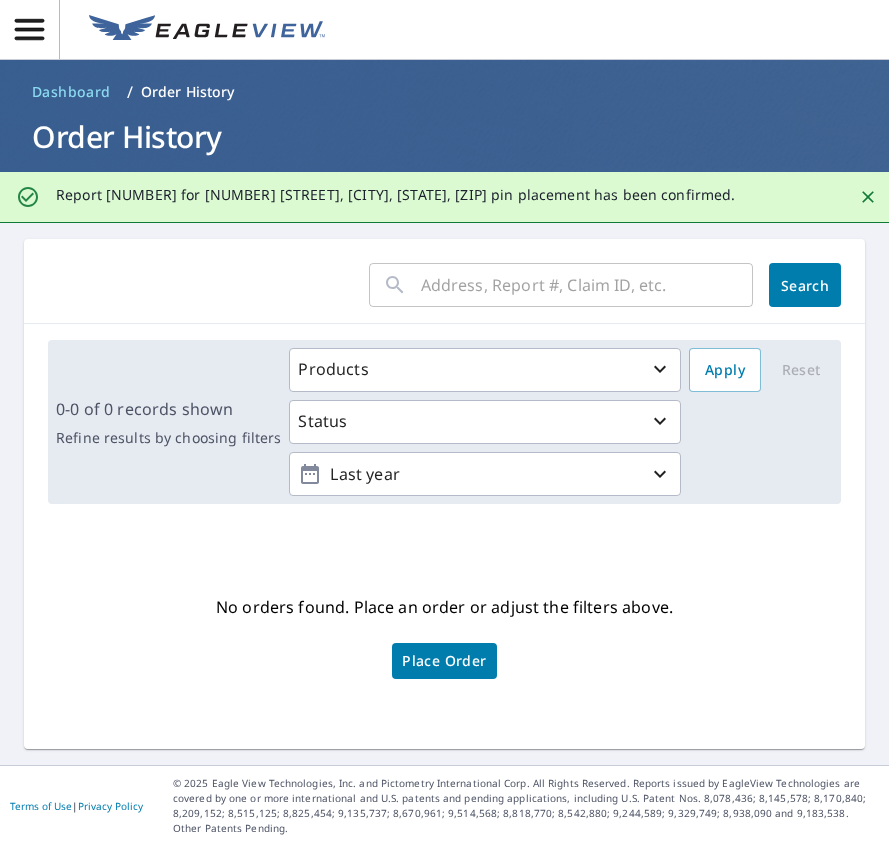 click on "No orders found. Place an order or adjust the filters above. Place Order" at bounding box center [444, 634] 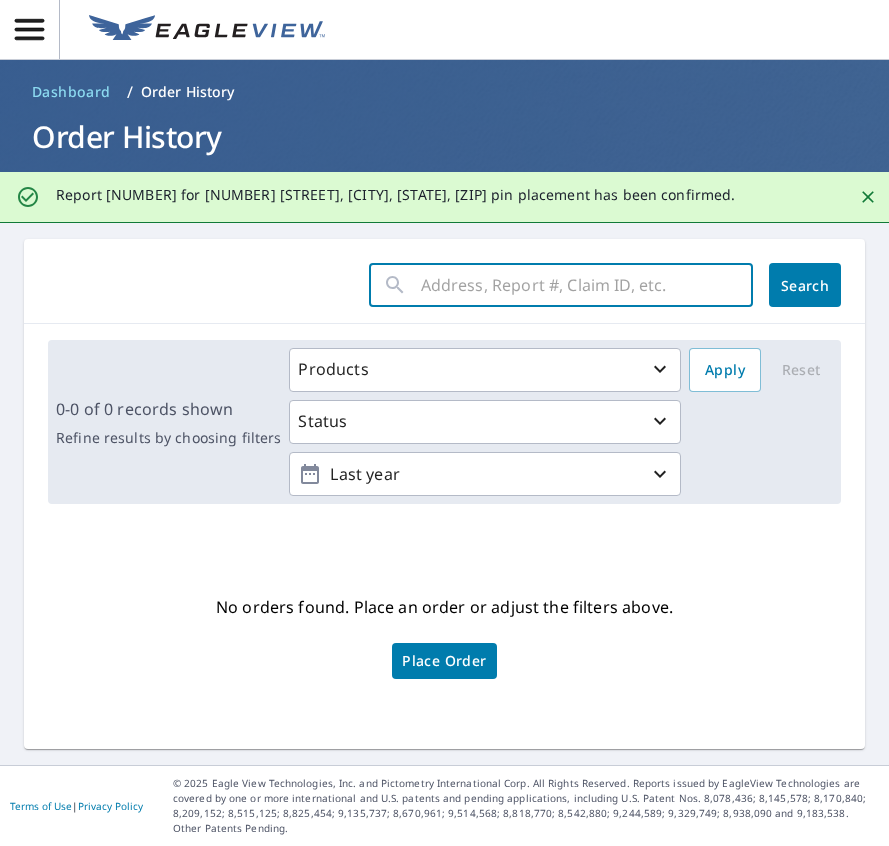 paste on "36-86K4-84N" 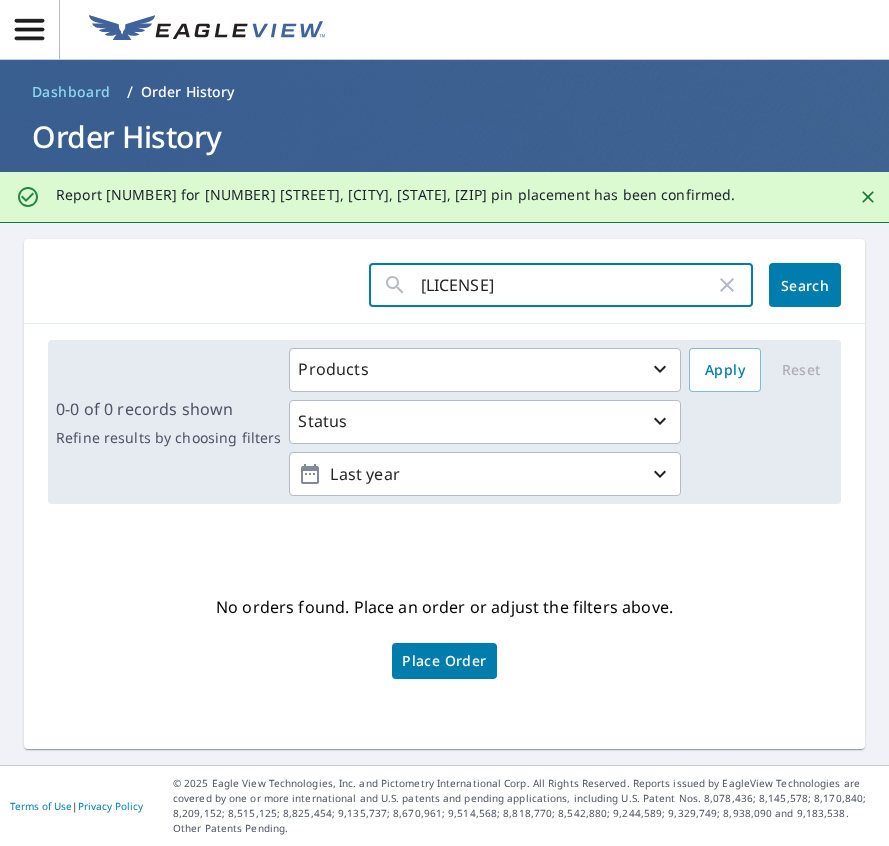click on "Search" 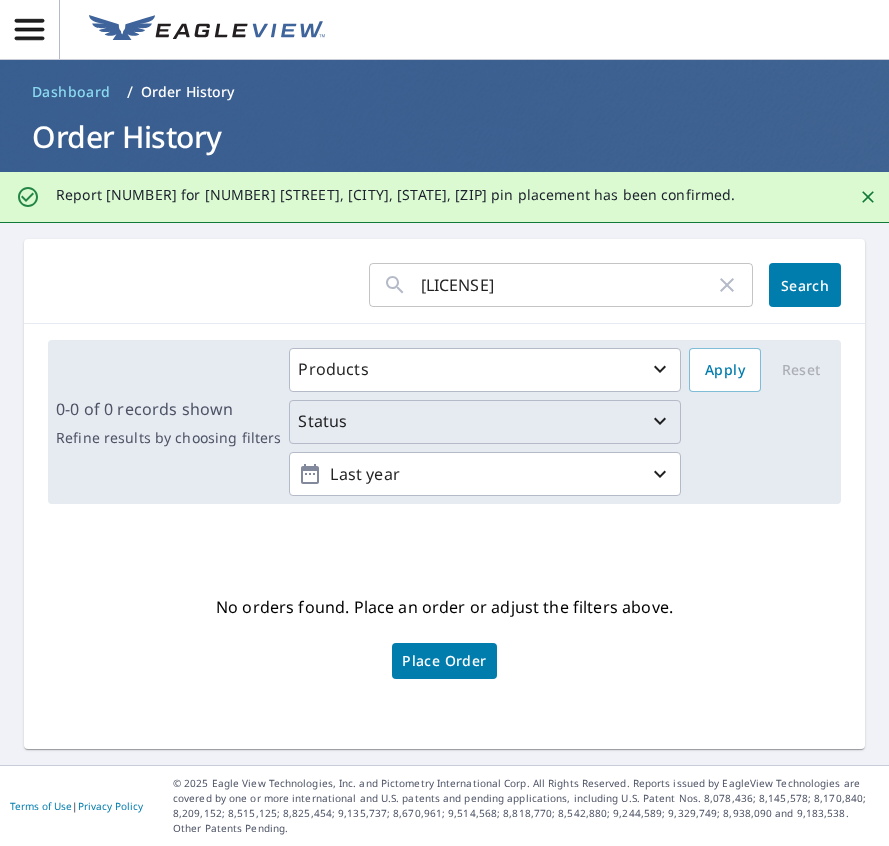 click on "Status" at bounding box center (485, 421) 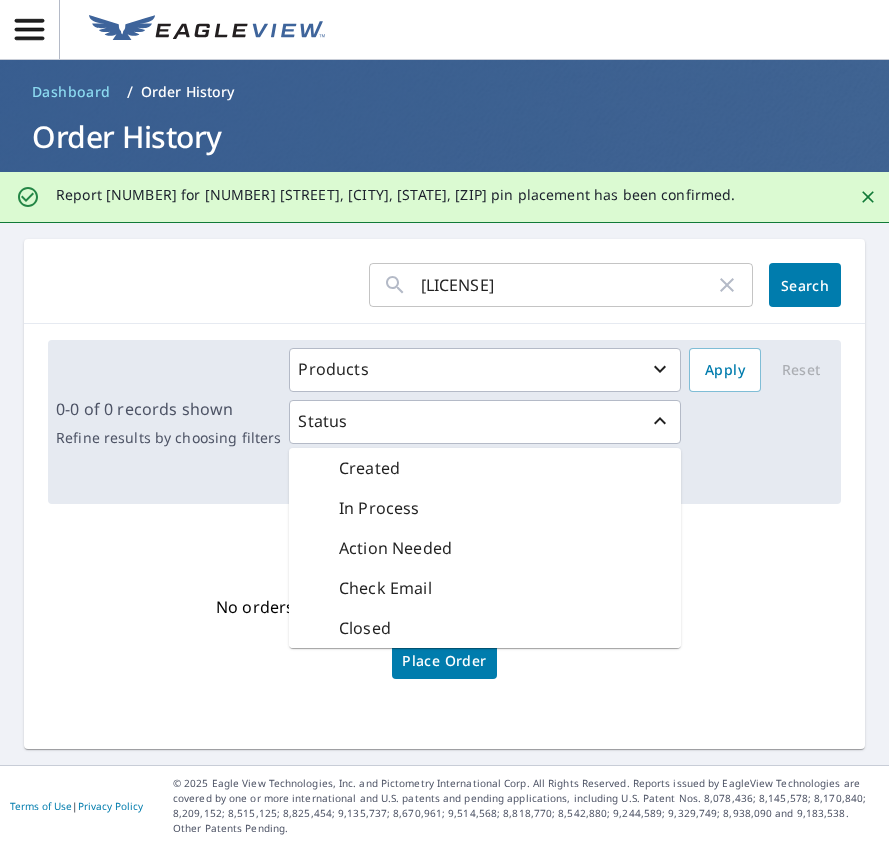 click on "No orders found. Place an order or adjust the filters above. Place Order" at bounding box center [444, 634] 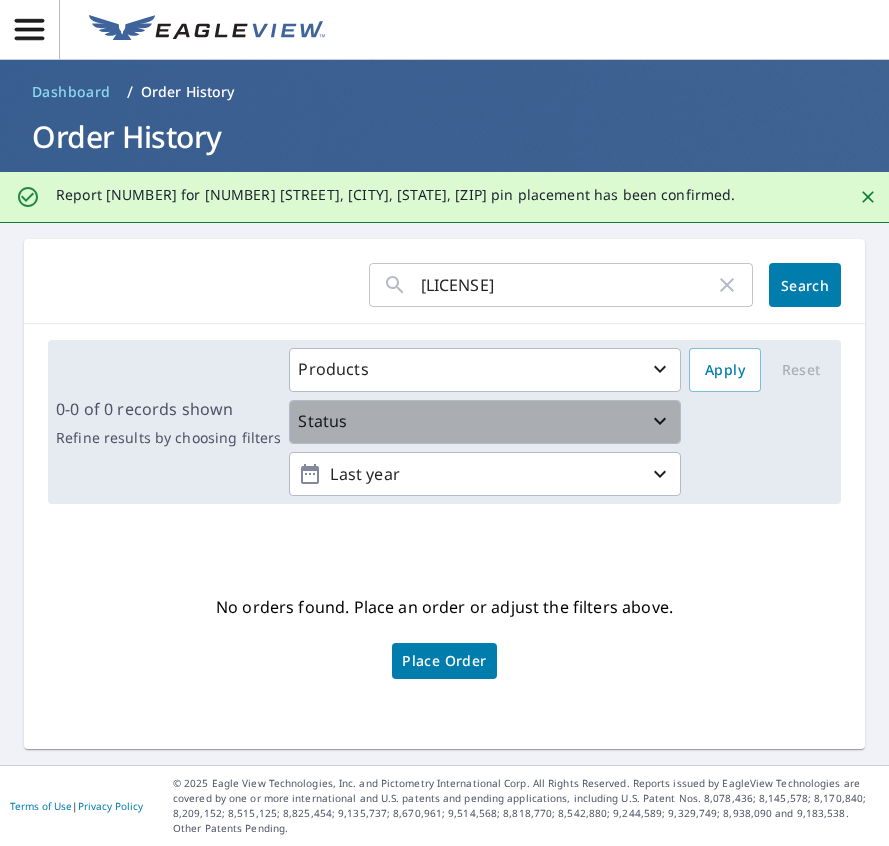 click on "Status" at bounding box center (485, 422) 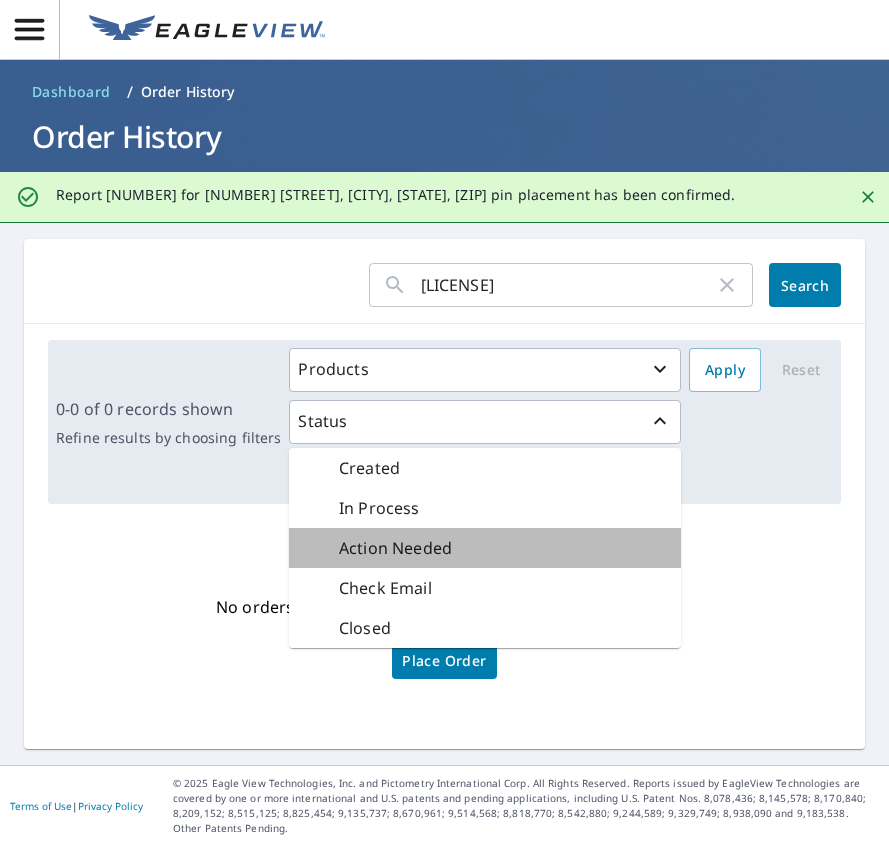 click on "Action Needed" at bounding box center (485, 548) 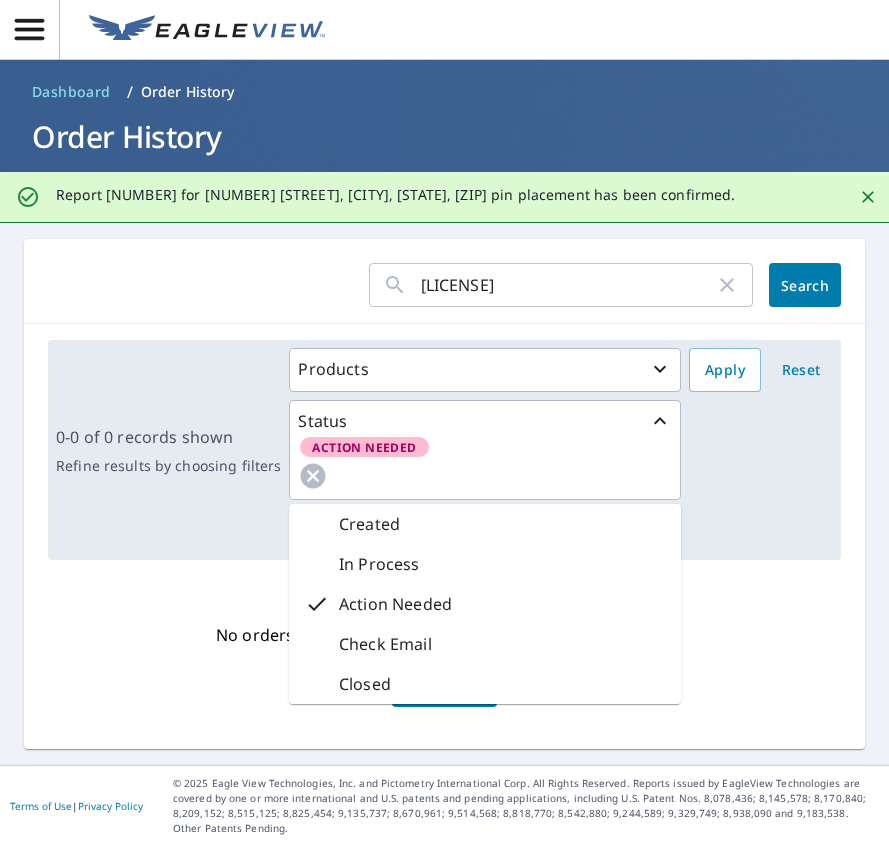 click on "36-86K4-84N ​ Search 0-0 of 0 records shown Refine results by choosing filters Products Status Action Needed Created In Process Action Needed Check Email Closed Completed Last year Apply Reset No orders found. Place an order or adjust the filters above. Place Order" at bounding box center [444, 494] 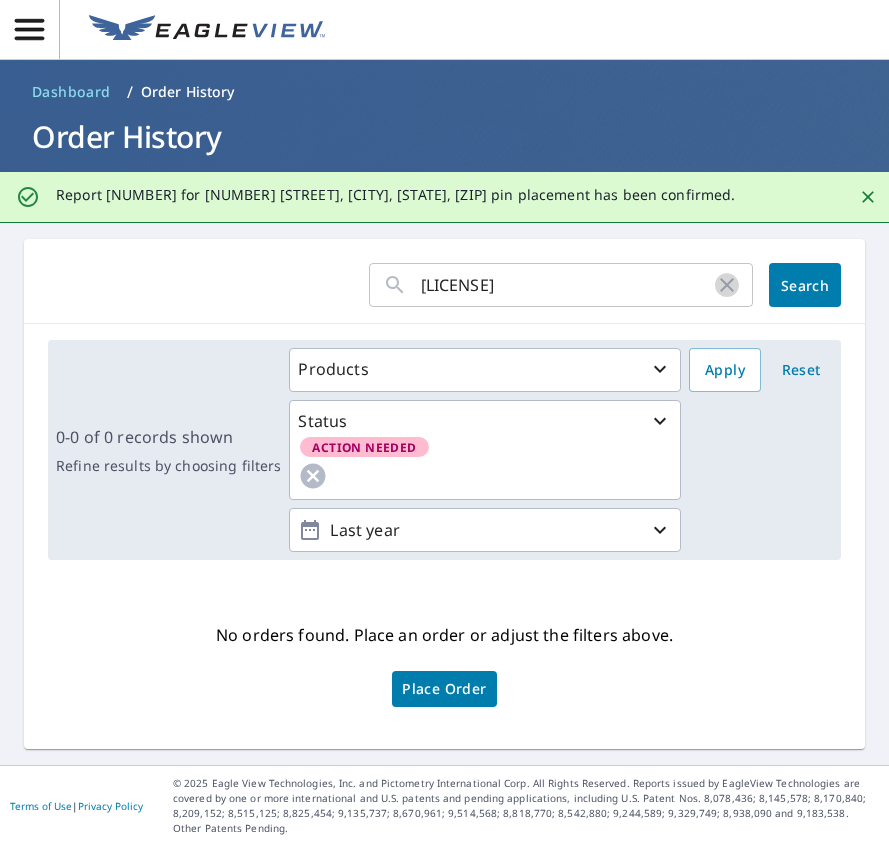 click 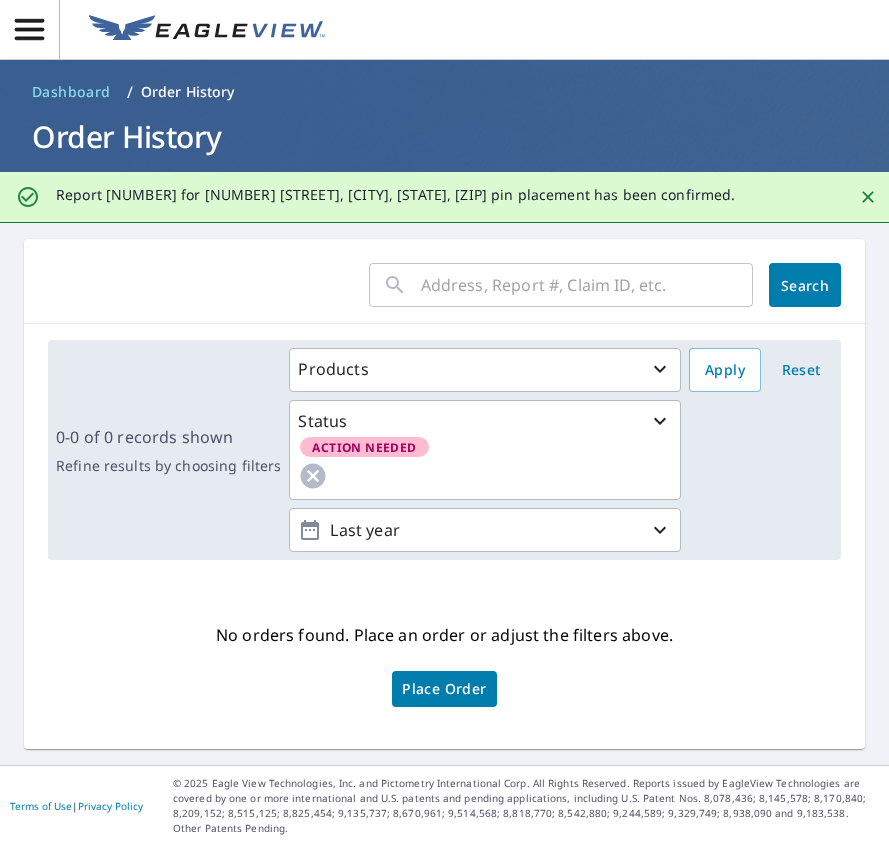 drag, startPoint x: 735, startPoint y: 543, endPoint x: 690, endPoint y: 550, distance: 45.54119 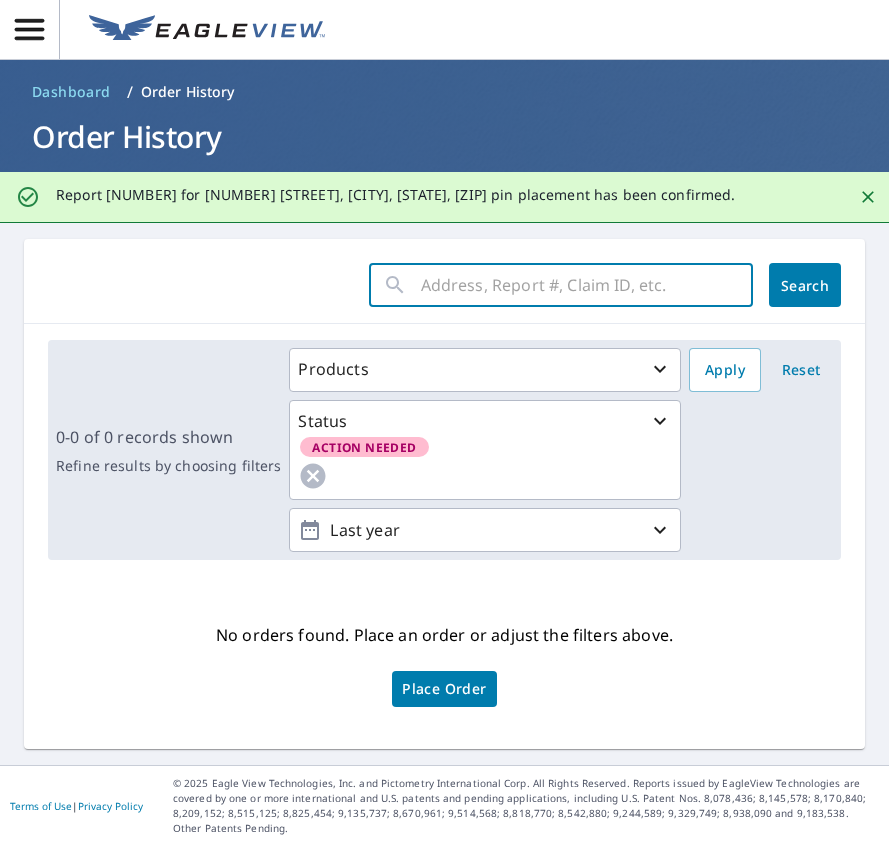 click at bounding box center [587, 285] 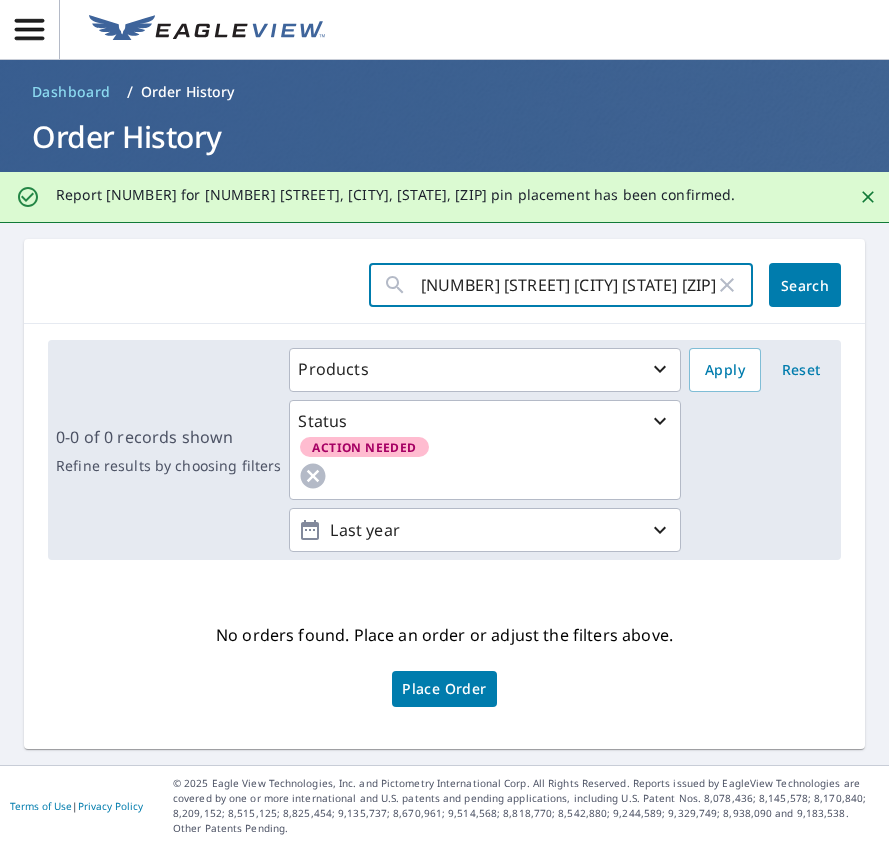 scroll, scrollTop: 0, scrollLeft: 22, axis: horizontal 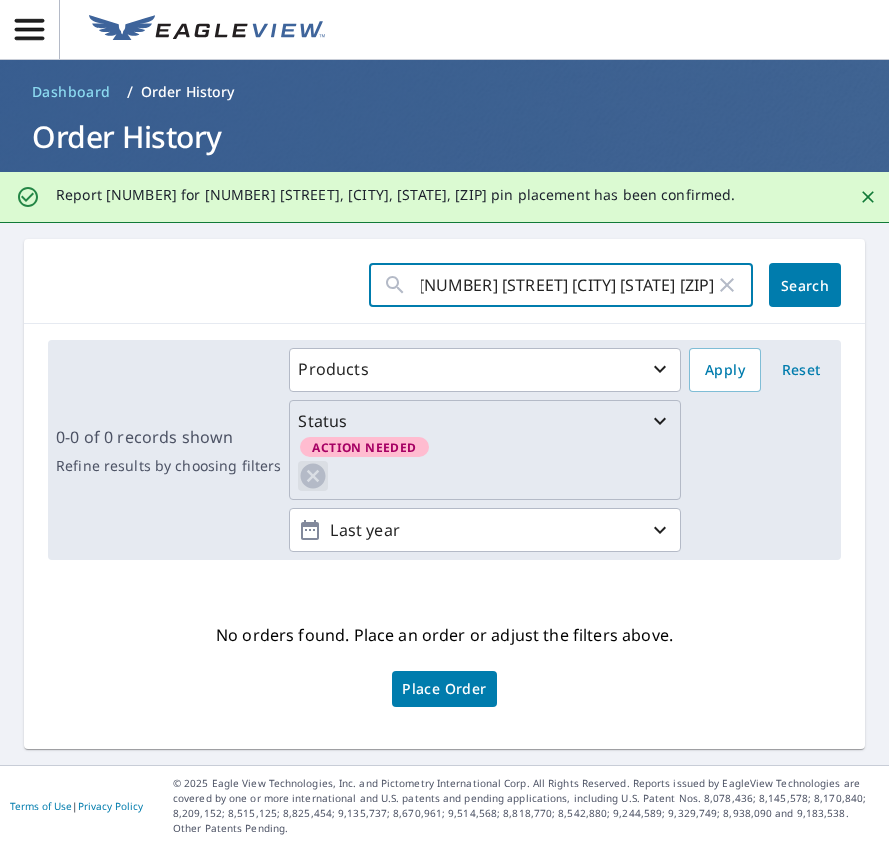 type on "1961 N EVERLY DR TAHLEQUAH OK 74464" 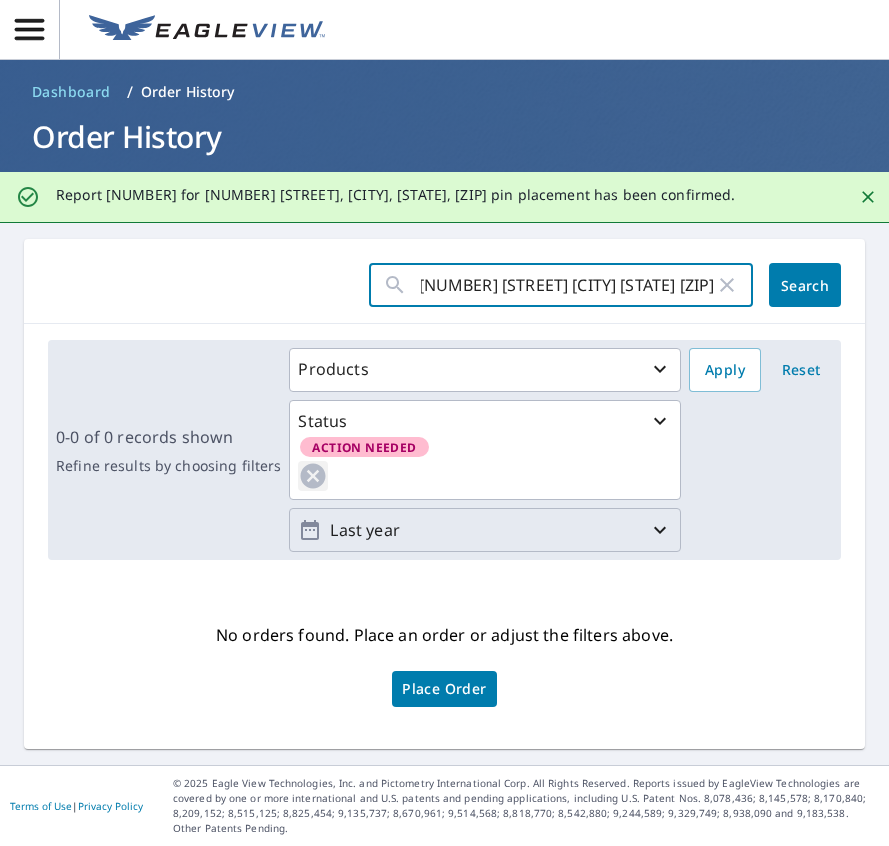 drag, startPoint x: 306, startPoint y: 473, endPoint x: 332, endPoint y: 477, distance: 26.305893 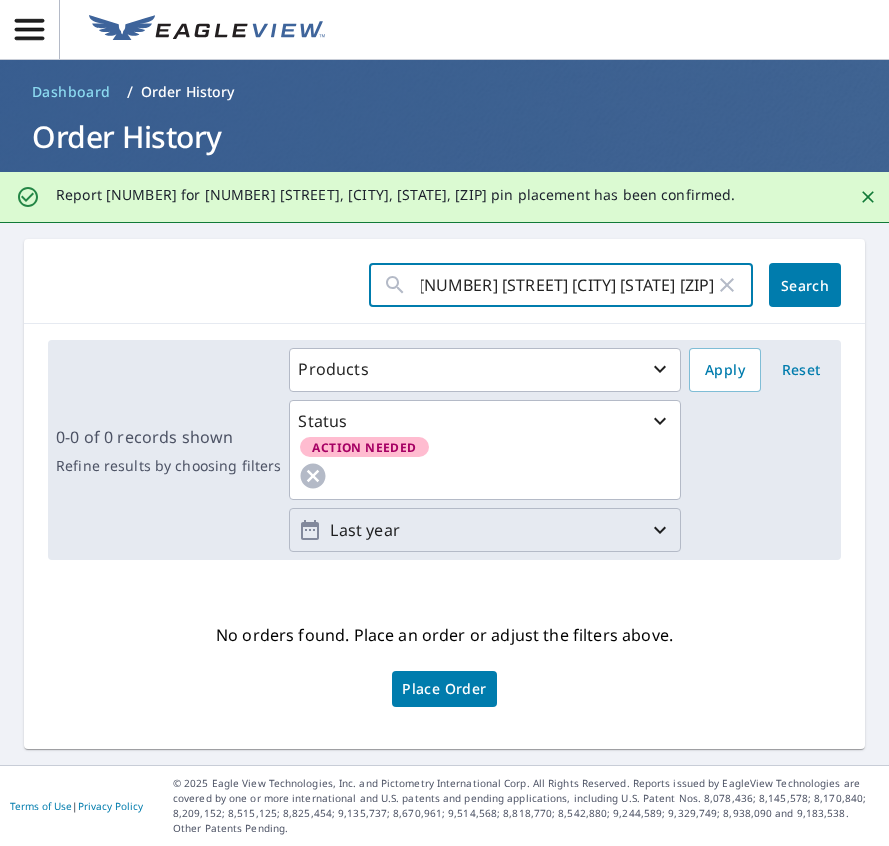 scroll, scrollTop: 0, scrollLeft: 0, axis: both 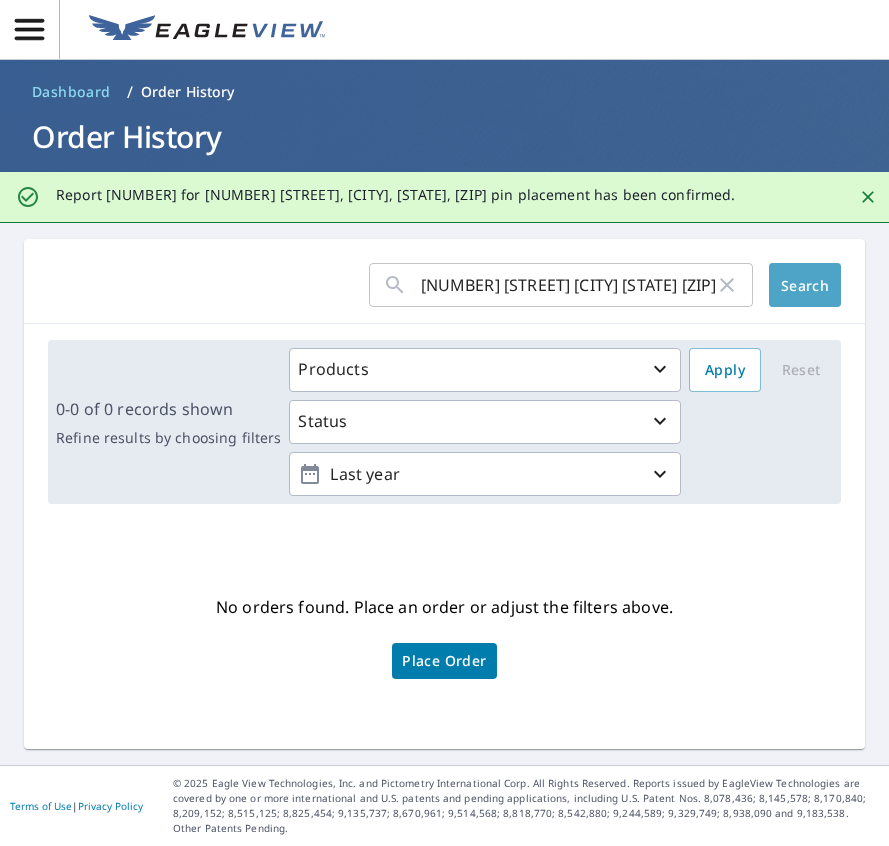 click on "Search" at bounding box center [805, 285] 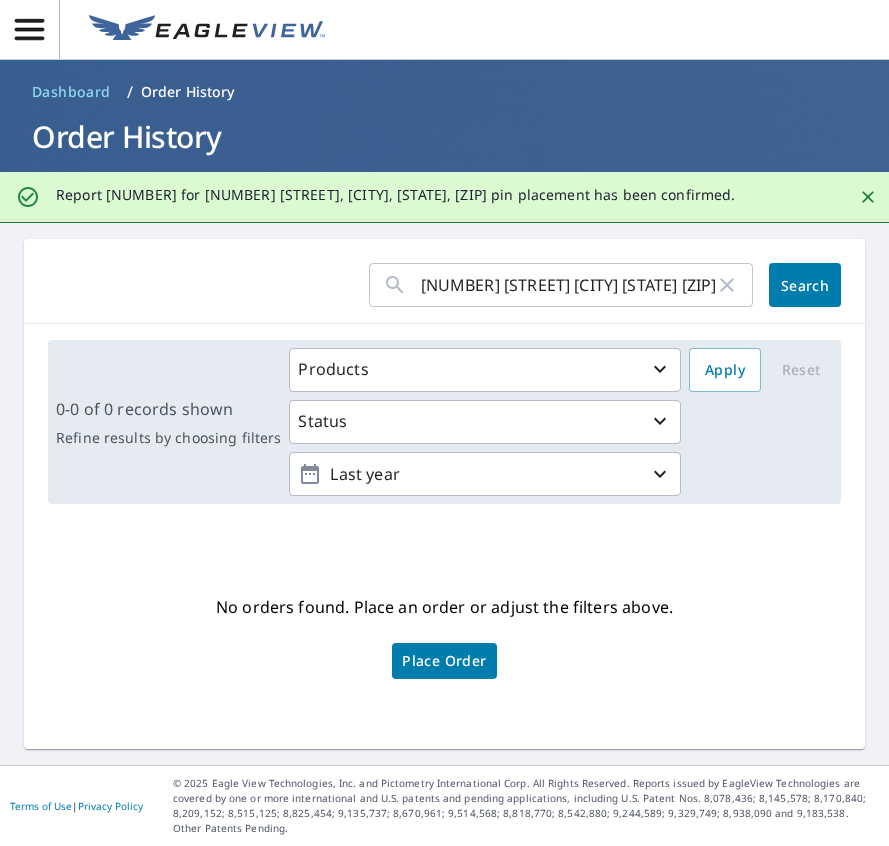 click on "Report 66809075 for 1961 N Everly Dr, Tahlequah, OK, 74464 pin placement has been confirmed." 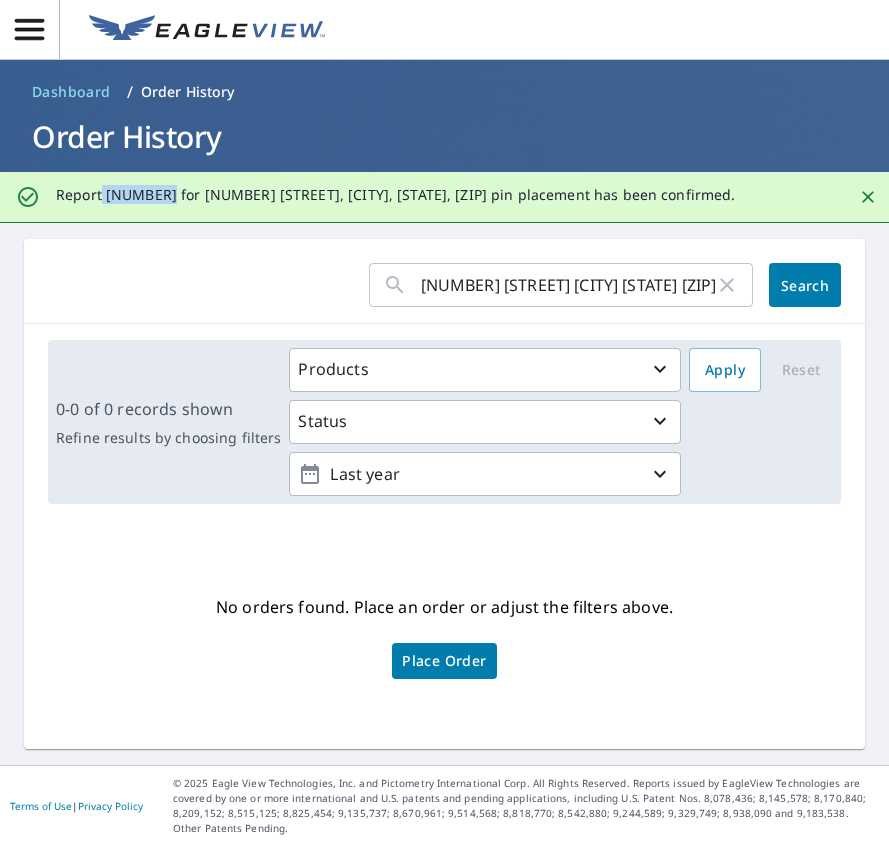 drag, startPoint x: 100, startPoint y: 194, endPoint x: 169, endPoint y: 190, distance: 69.115845 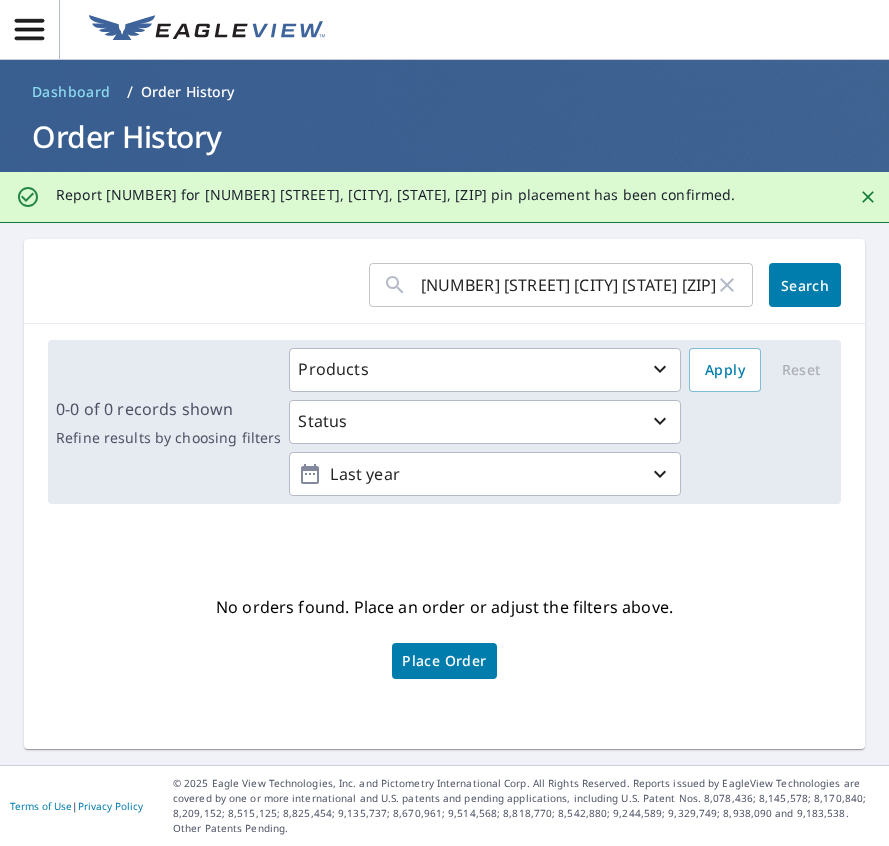 click on "1961 N EVERLY DR TAHLEQUAH OK 74464" at bounding box center (568, 285) 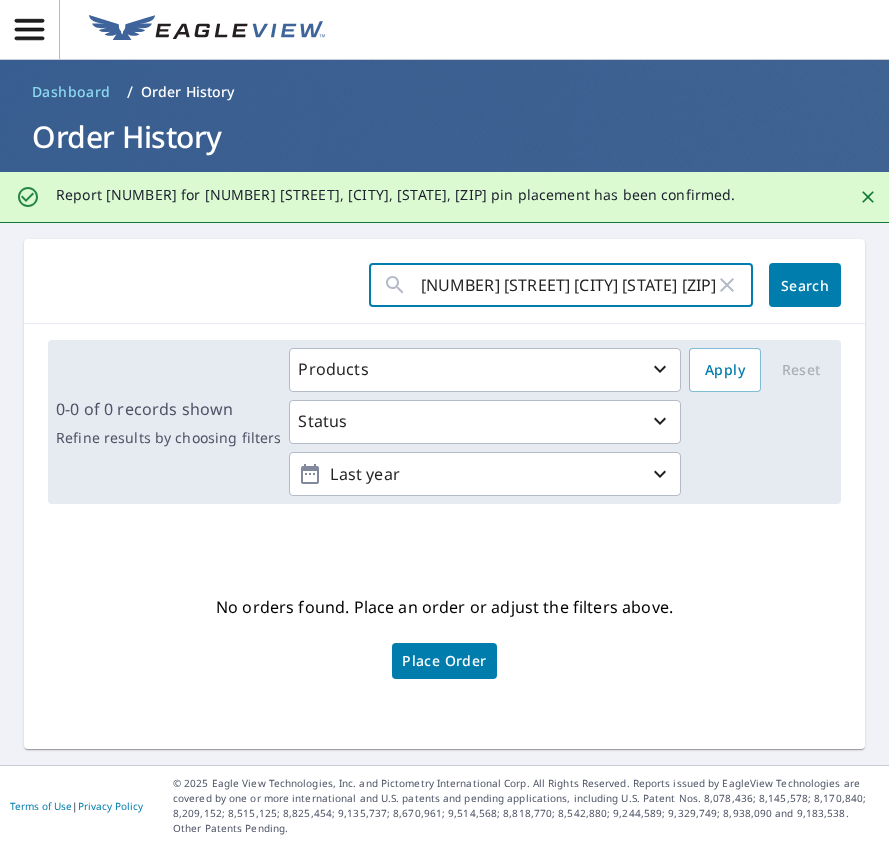 click 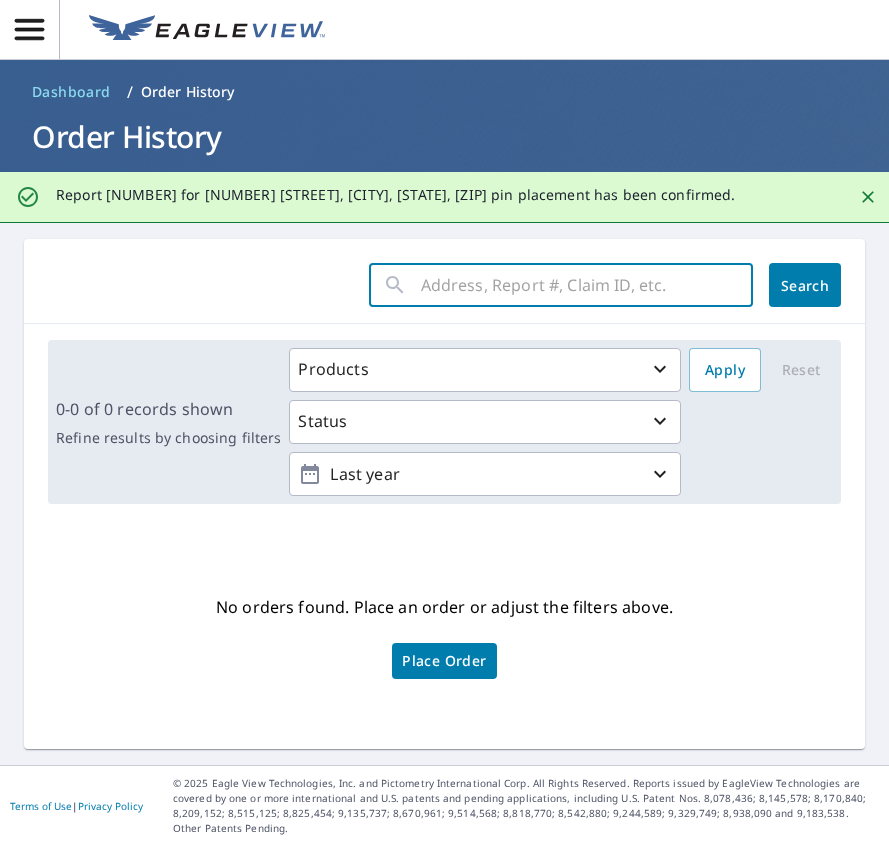 click at bounding box center [587, 285] 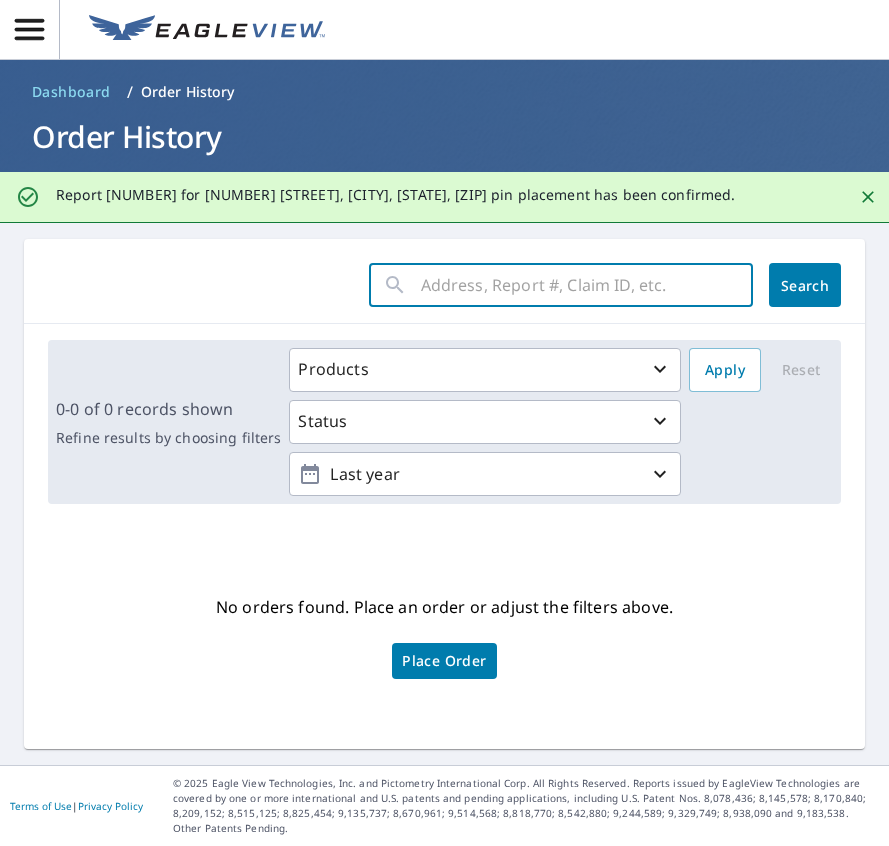 paste on "66809075" 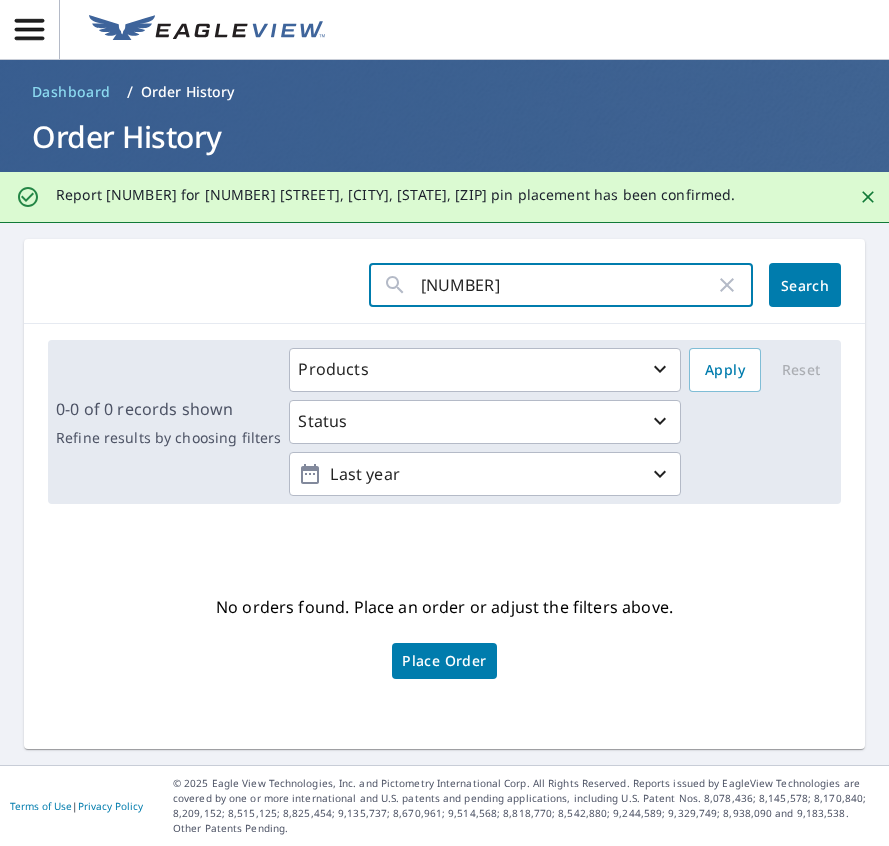 type on "66809075" 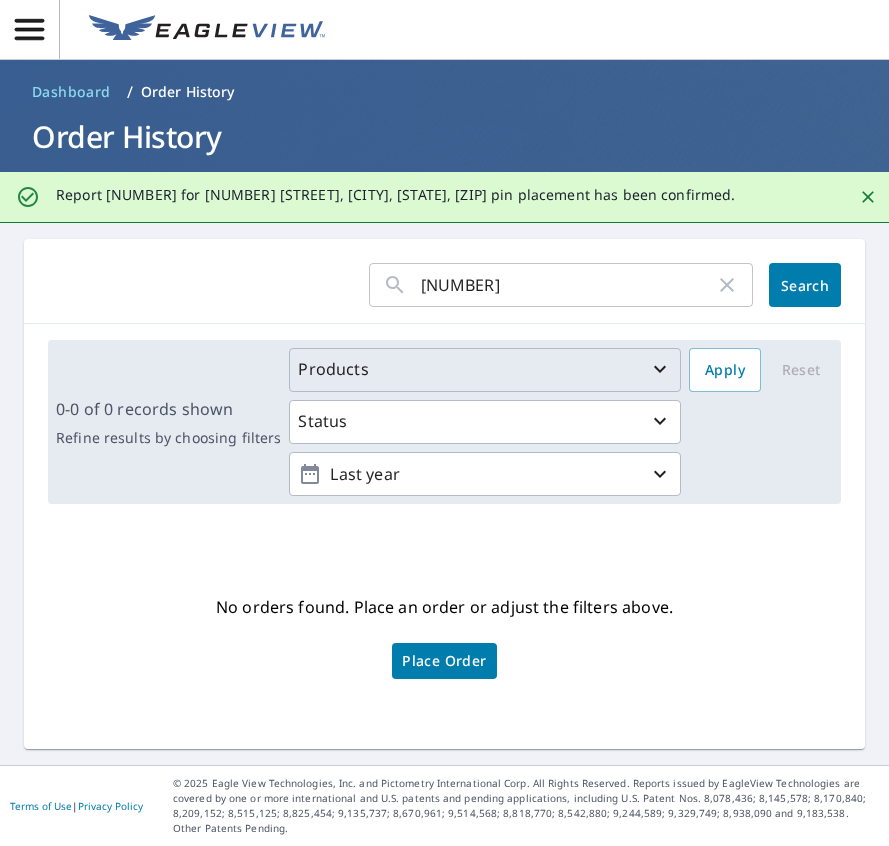 click on "Products" at bounding box center (485, 370) 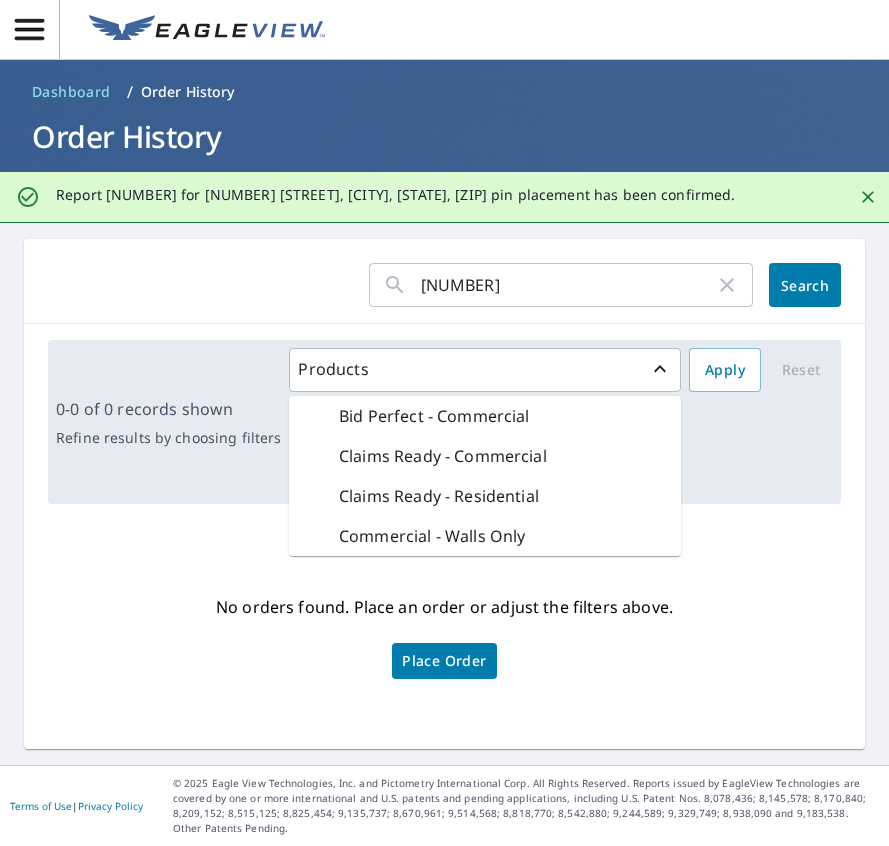 click on "No orders found. Place an order or adjust the filters above. Place Order" at bounding box center (444, 634) 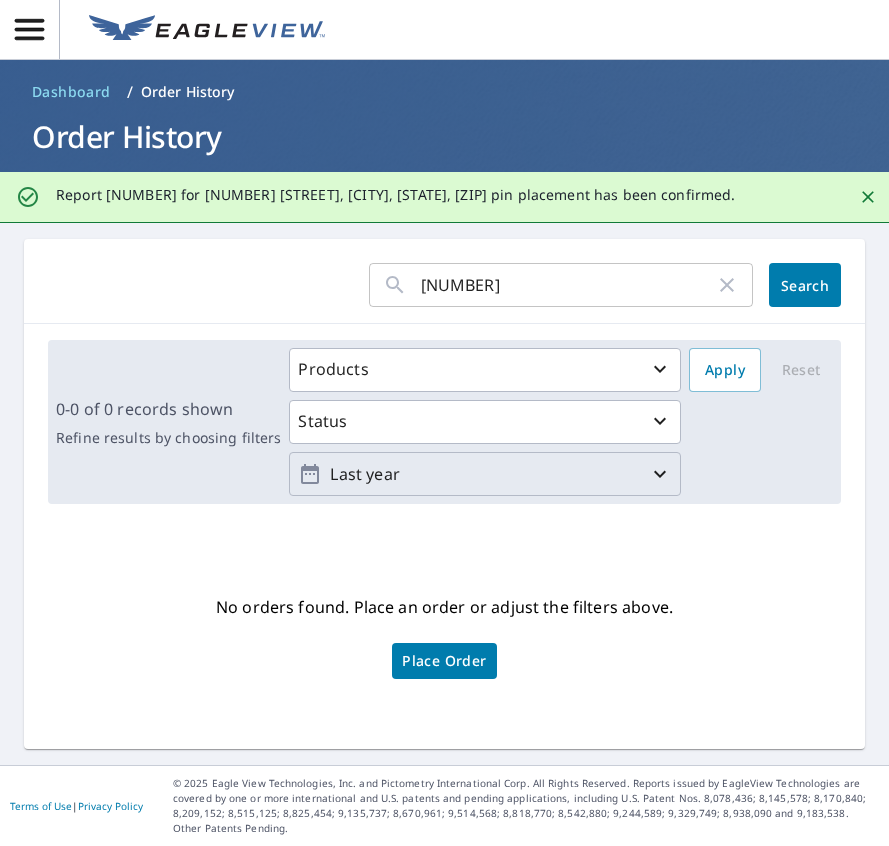 click on "Last year" at bounding box center [485, 474] 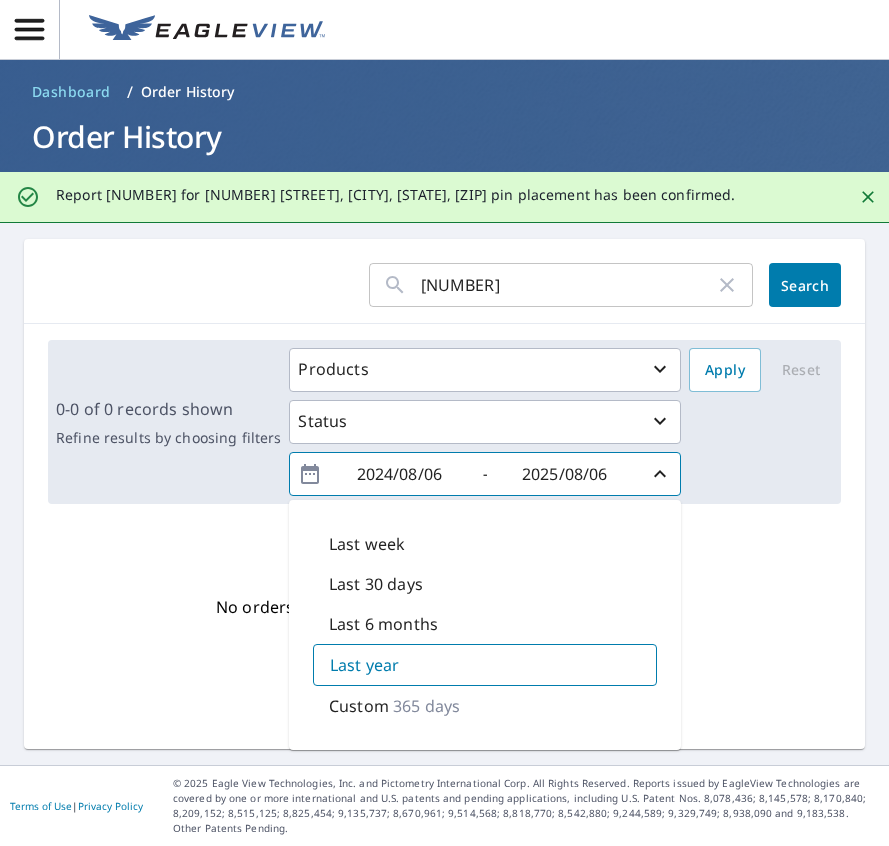 click on "No orders found. Place an order or adjust the filters above. Place Order" at bounding box center [444, 634] 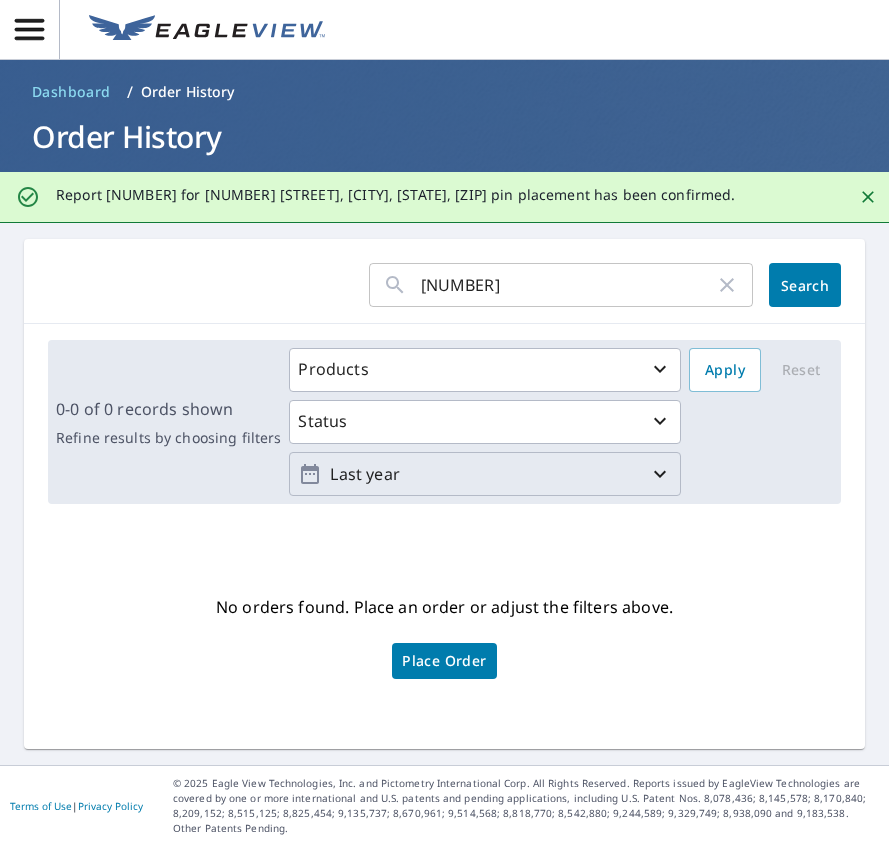 click on "Last year" at bounding box center [485, 474] 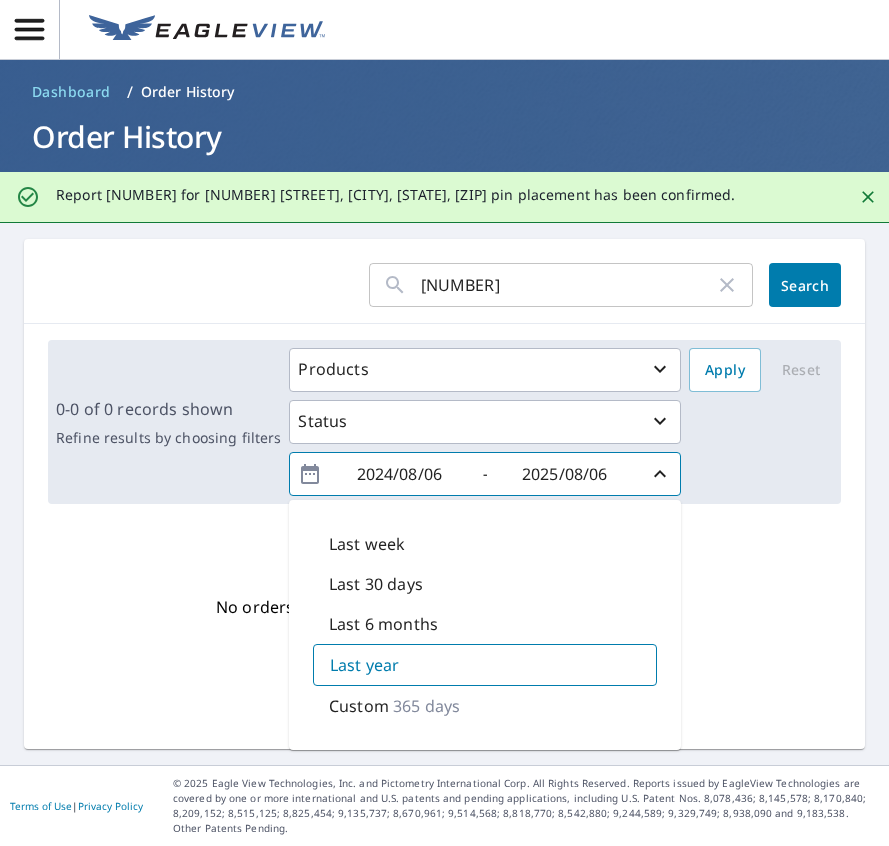 click on "Last 6 months" at bounding box center (485, 624) 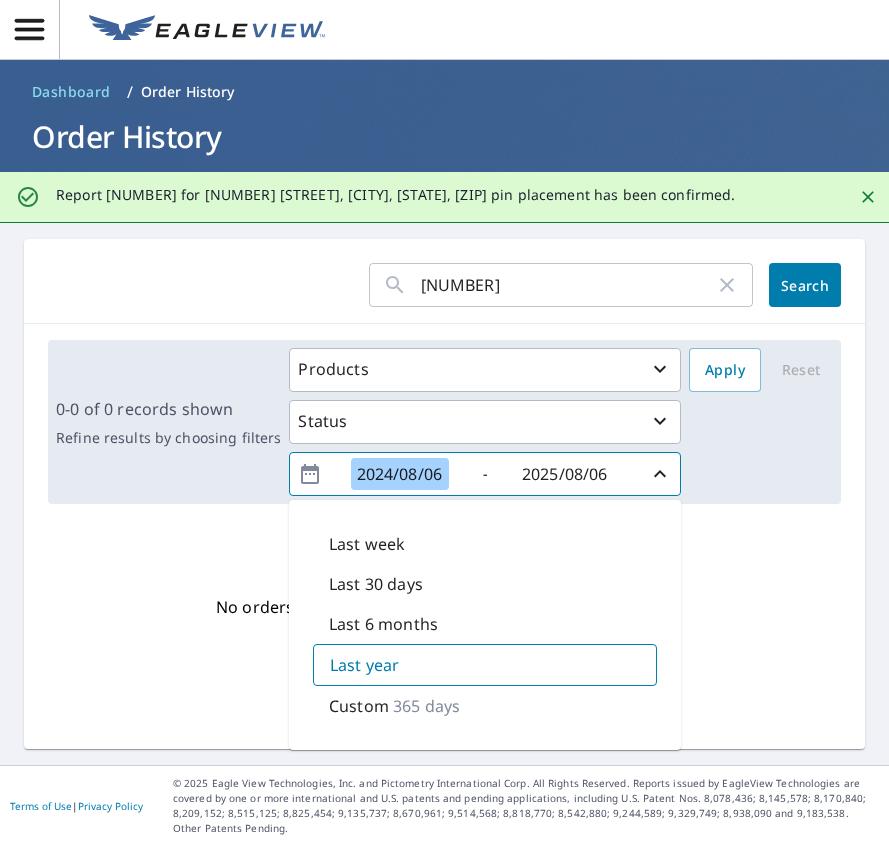 type on "2025/02/06" 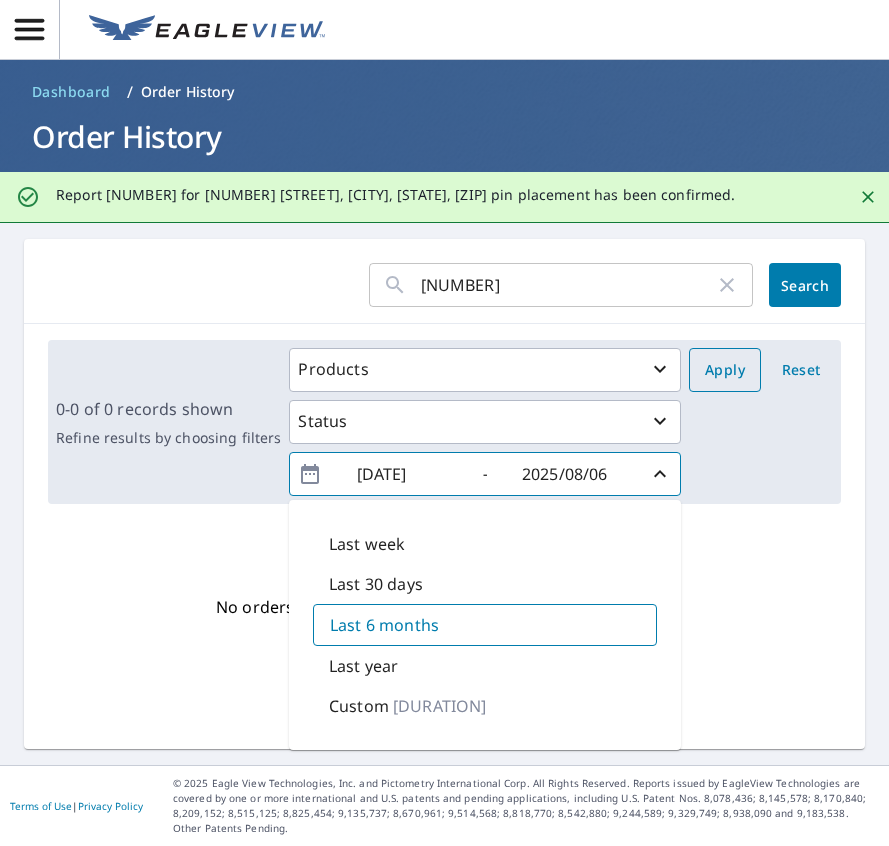 click on "Apply" at bounding box center (725, 370) 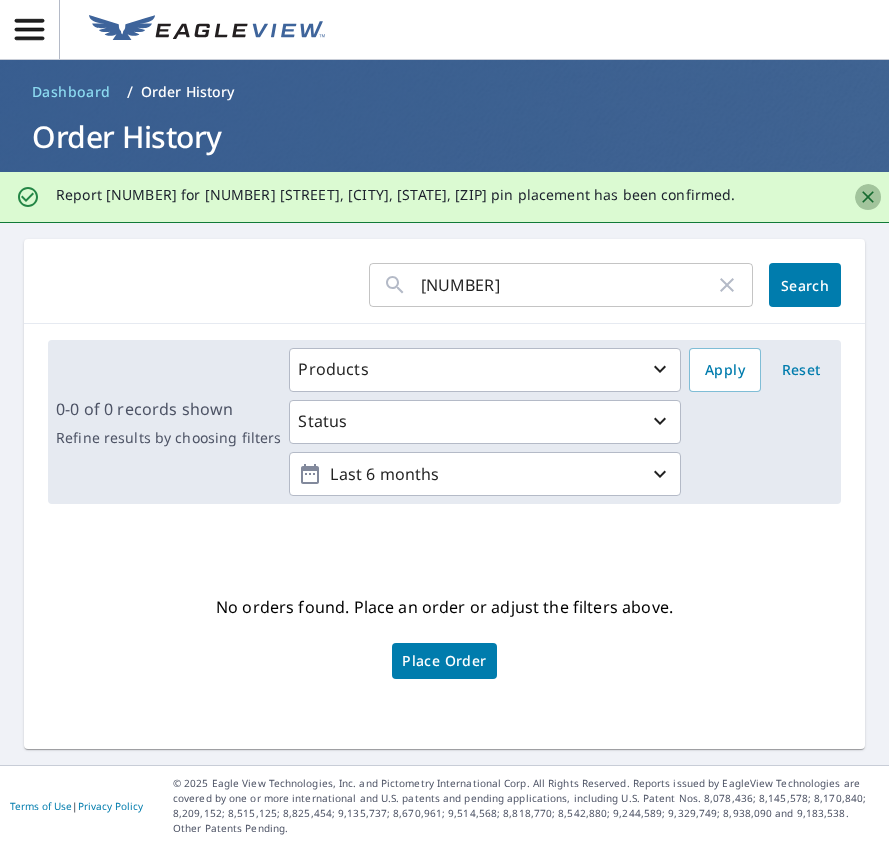 click 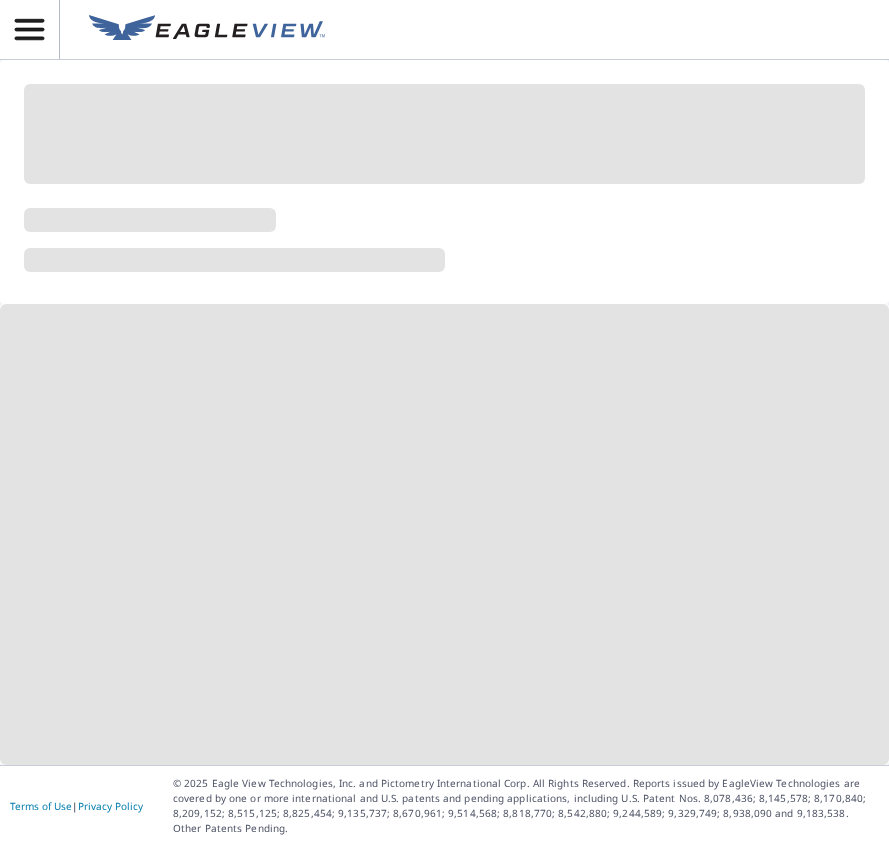 scroll, scrollTop: 0, scrollLeft: 0, axis: both 